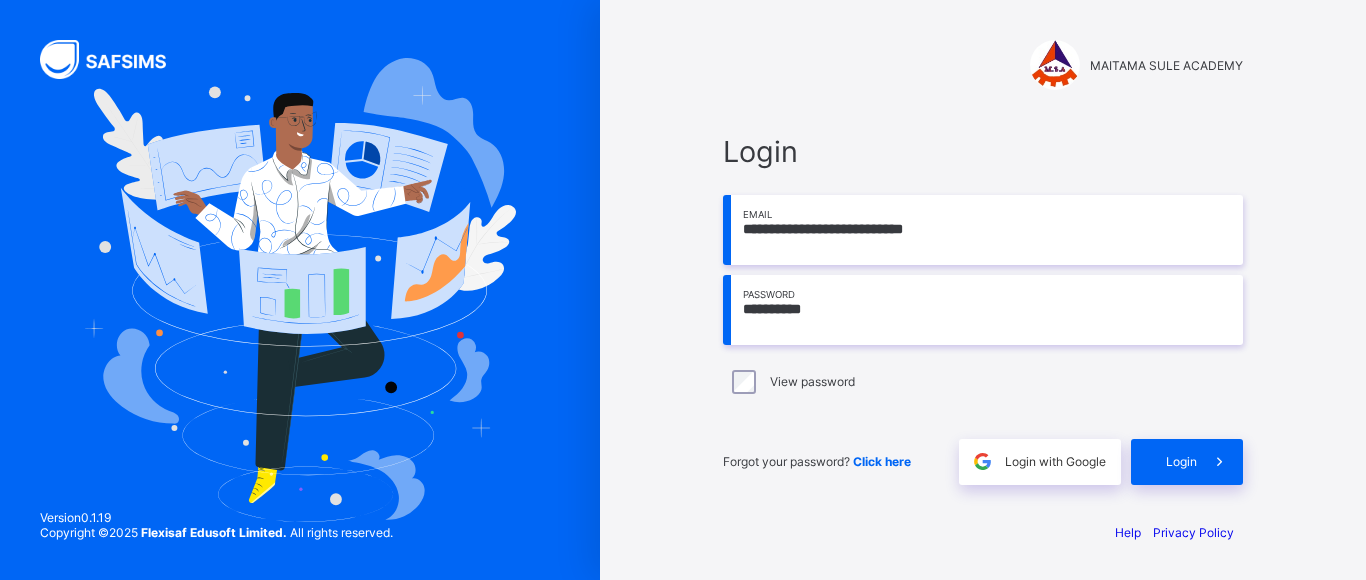scroll, scrollTop: 0, scrollLeft: 0, axis: both 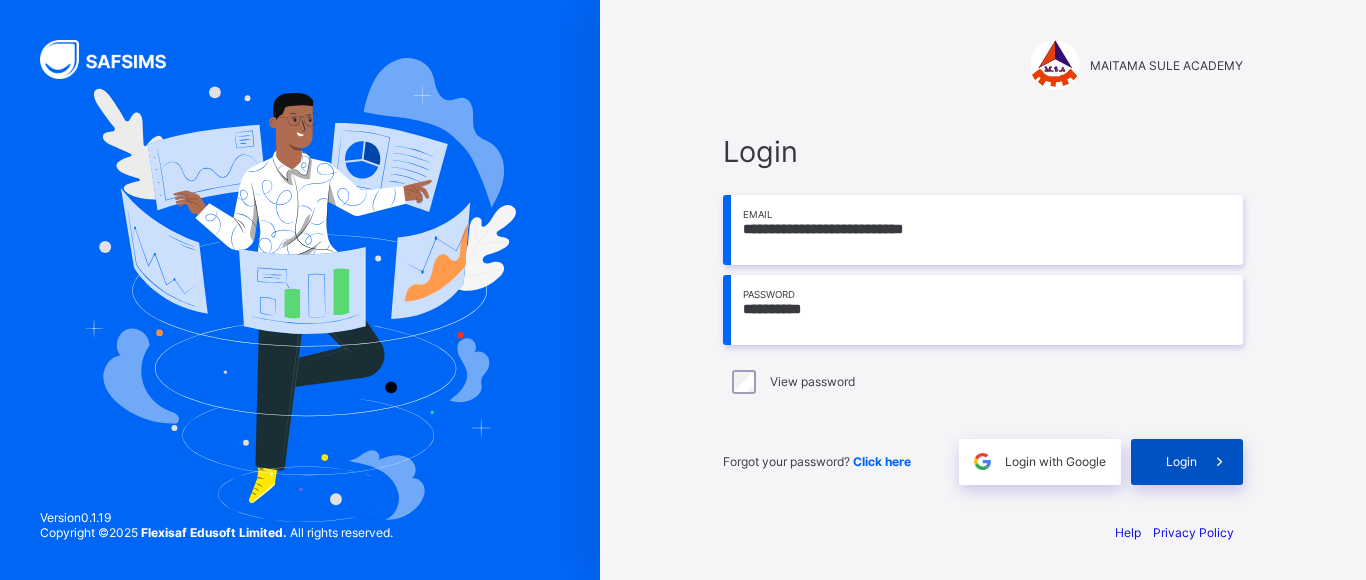 click on "Login" at bounding box center (1181, 461) 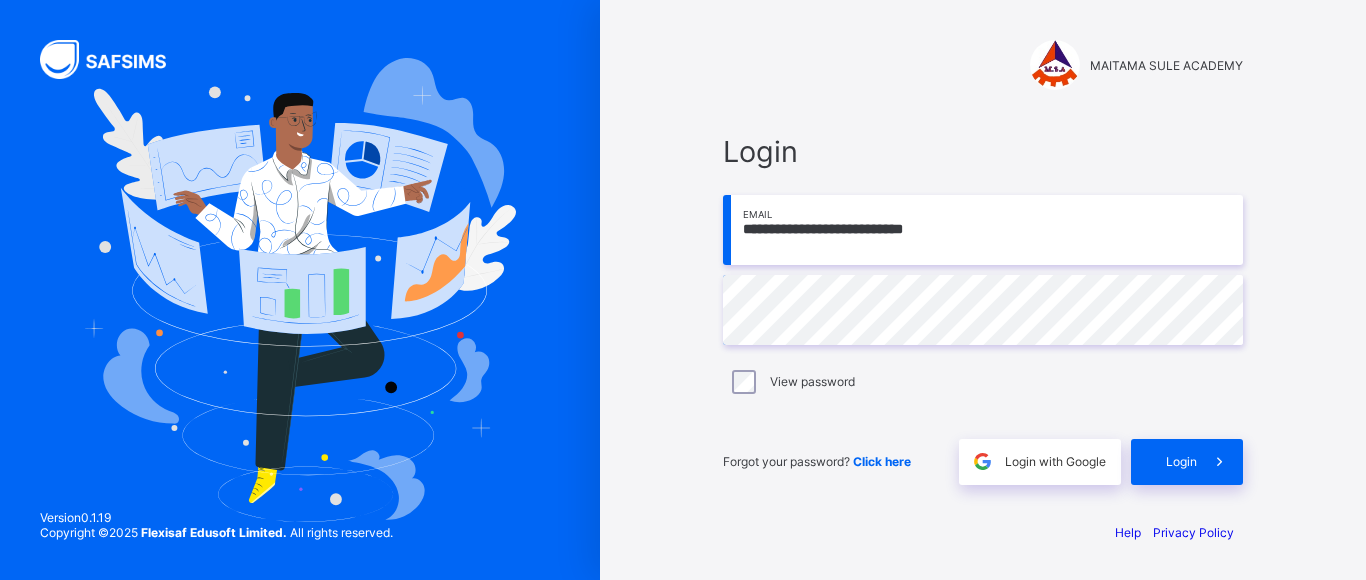 scroll, scrollTop: 0, scrollLeft: 0, axis: both 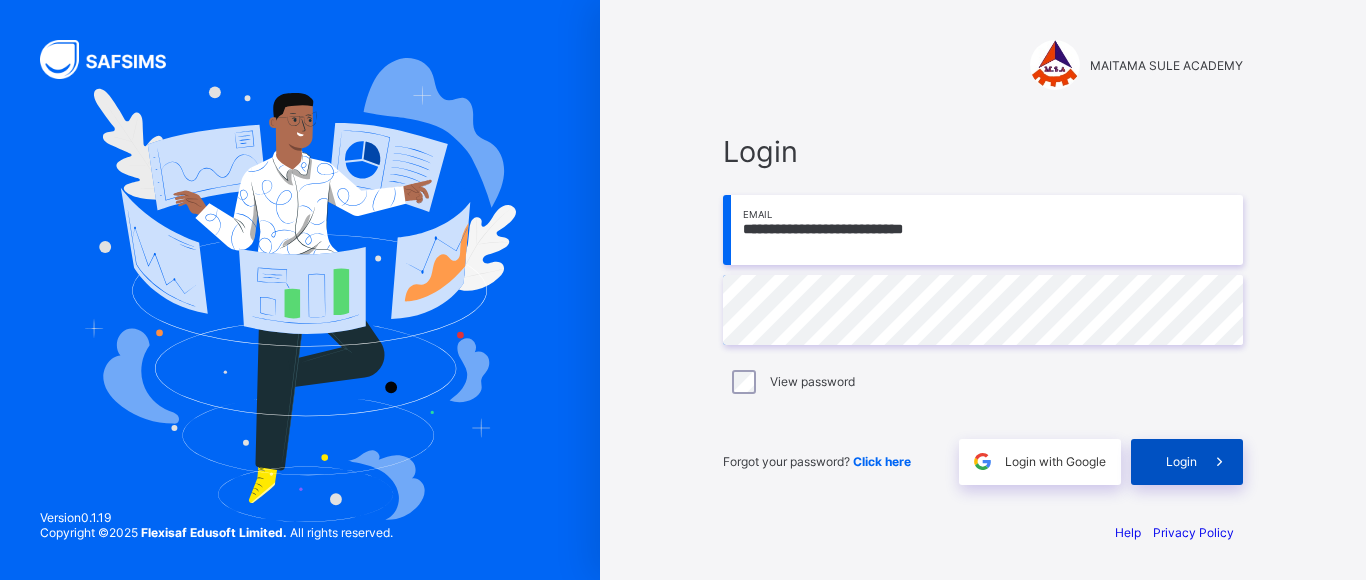 click on "Login" at bounding box center [1187, 462] 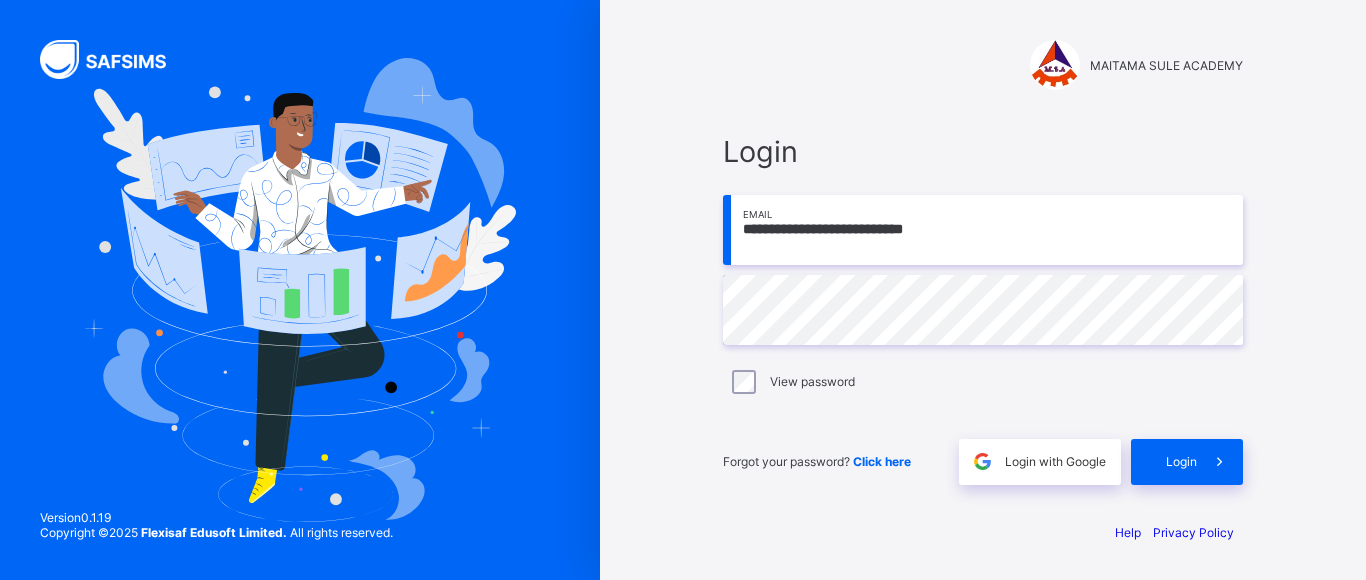 scroll, scrollTop: 0, scrollLeft: 0, axis: both 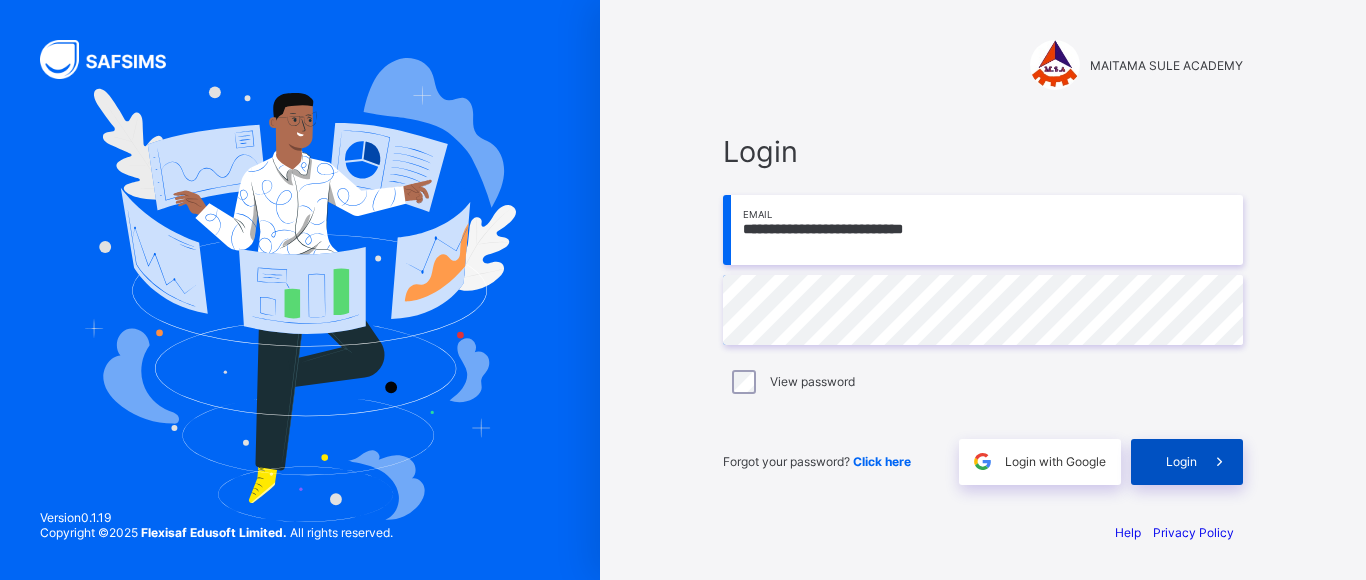 click on "Login" at bounding box center [1187, 462] 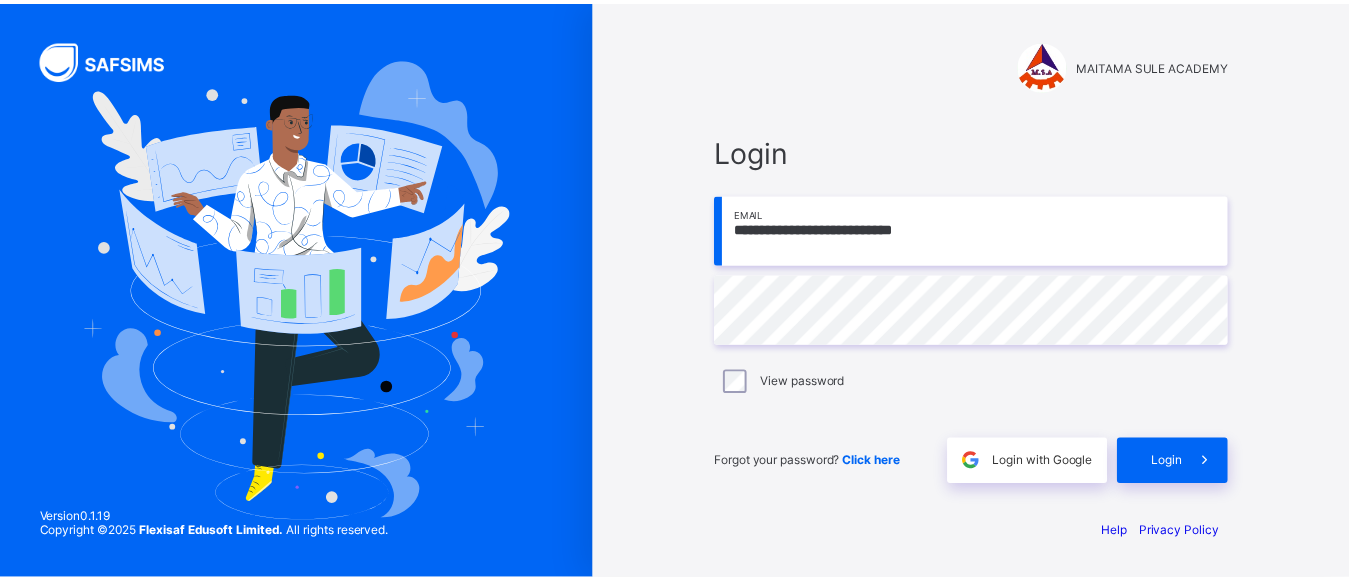 scroll, scrollTop: 0, scrollLeft: 0, axis: both 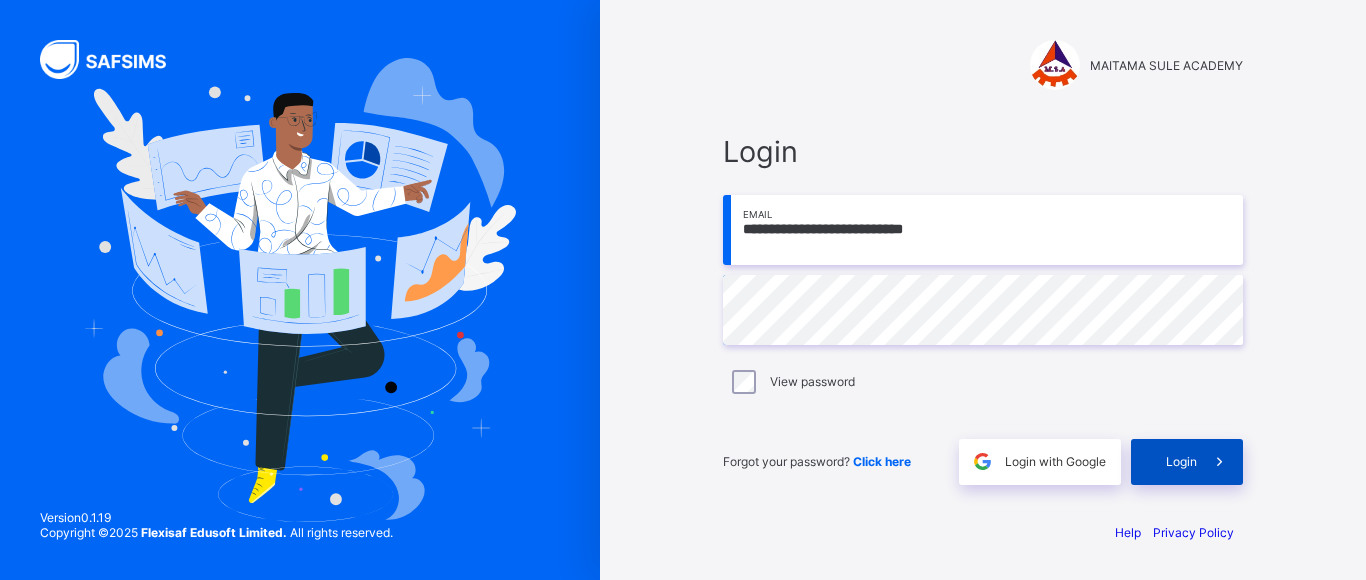 click on "Login" at bounding box center (1187, 462) 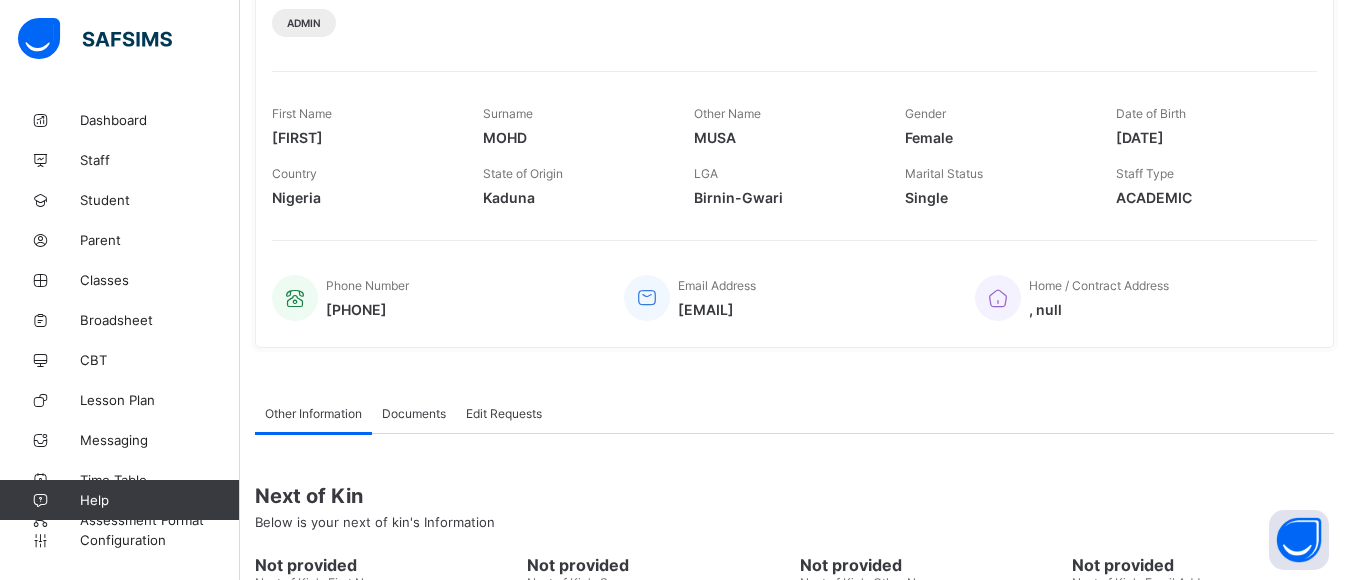 scroll, scrollTop: 291, scrollLeft: 0, axis: vertical 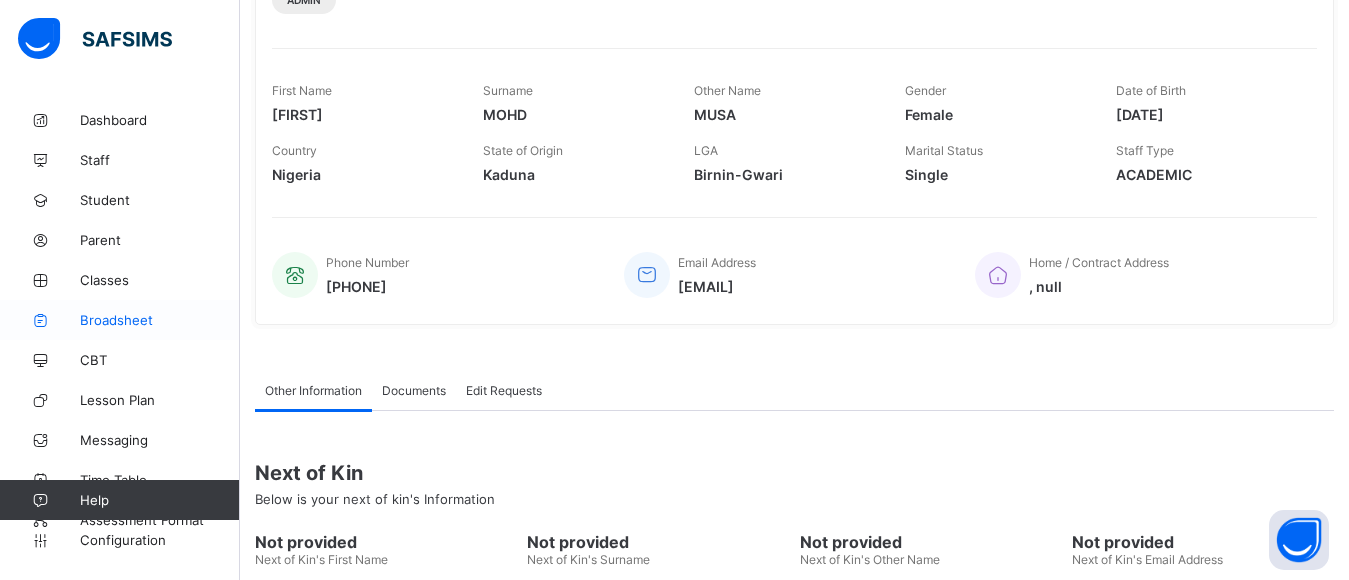 click on "Broadsheet" at bounding box center (160, 320) 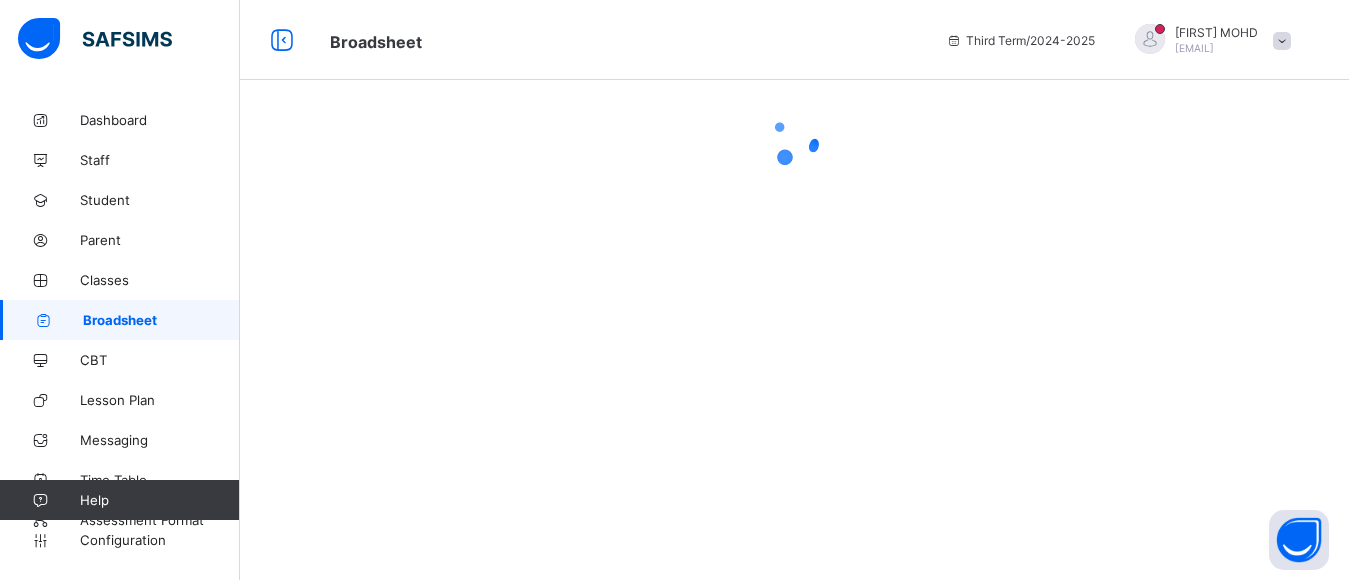 scroll, scrollTop: 0, scrollLeft: 0, axis: both 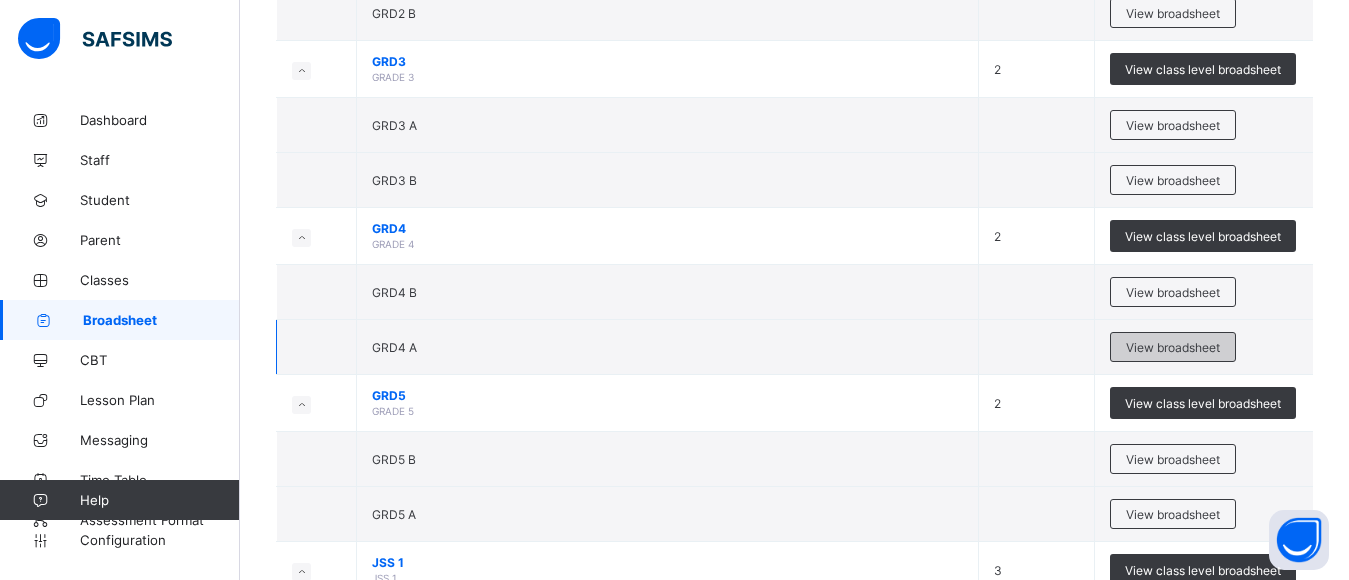 click on "View broadsheet" at bounding box center (1173, 347) 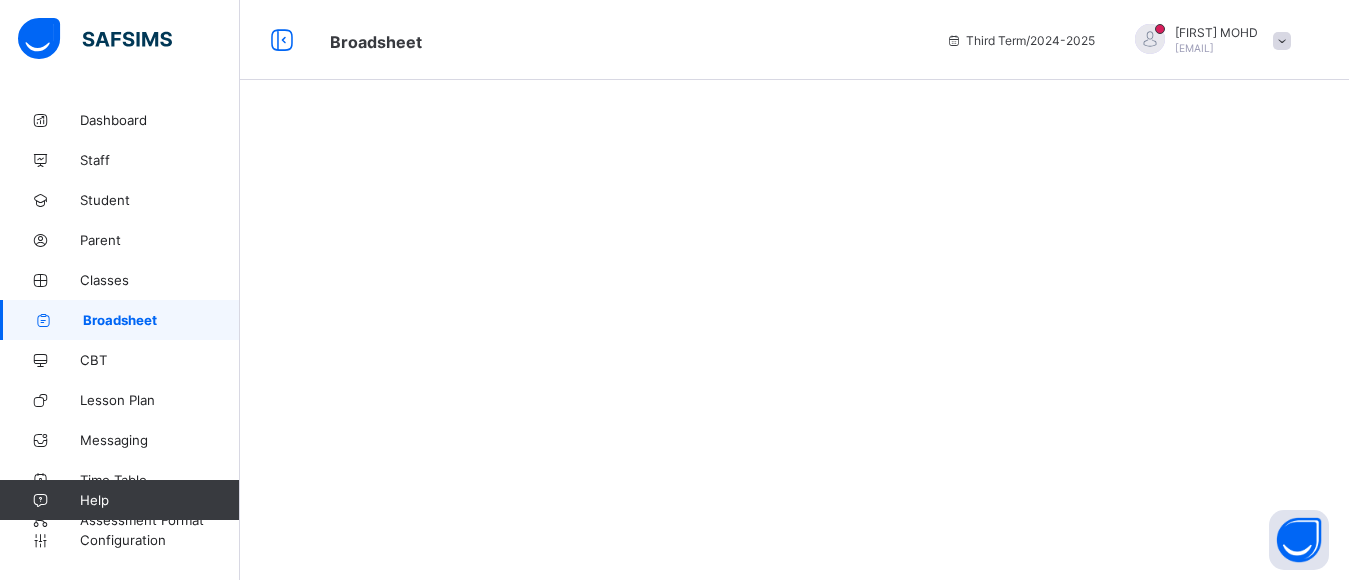scroll, scrollTop: 0, scrollLeft: 0, axis: both 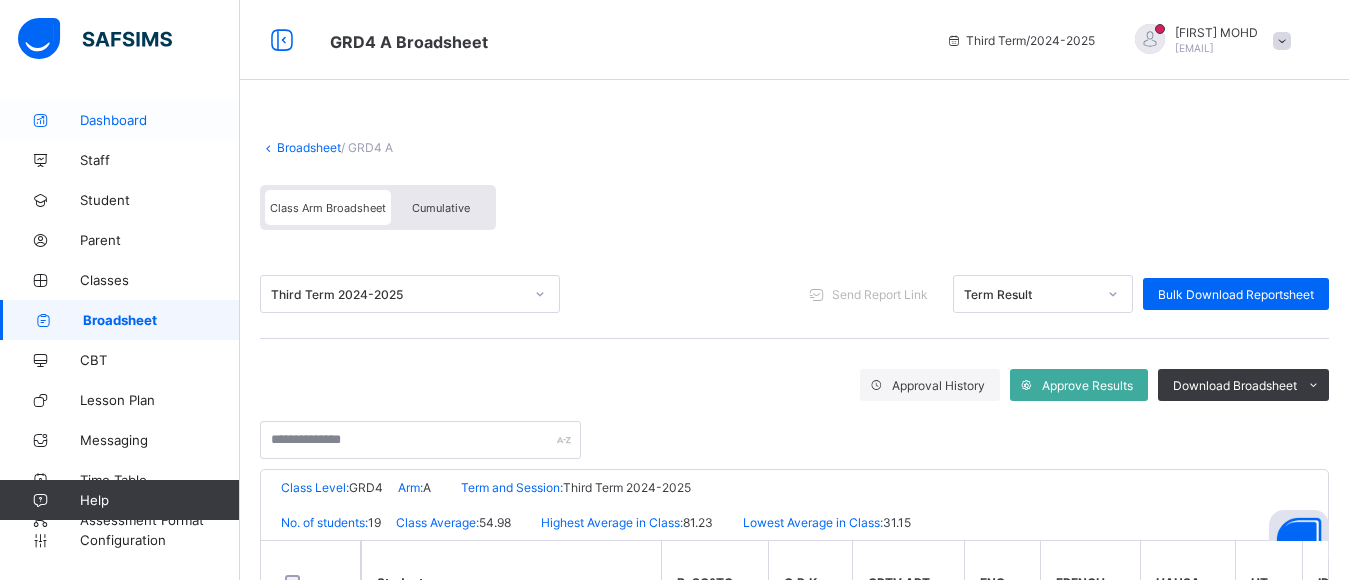 click on "Dashboard" at bounding box center (160, 120) 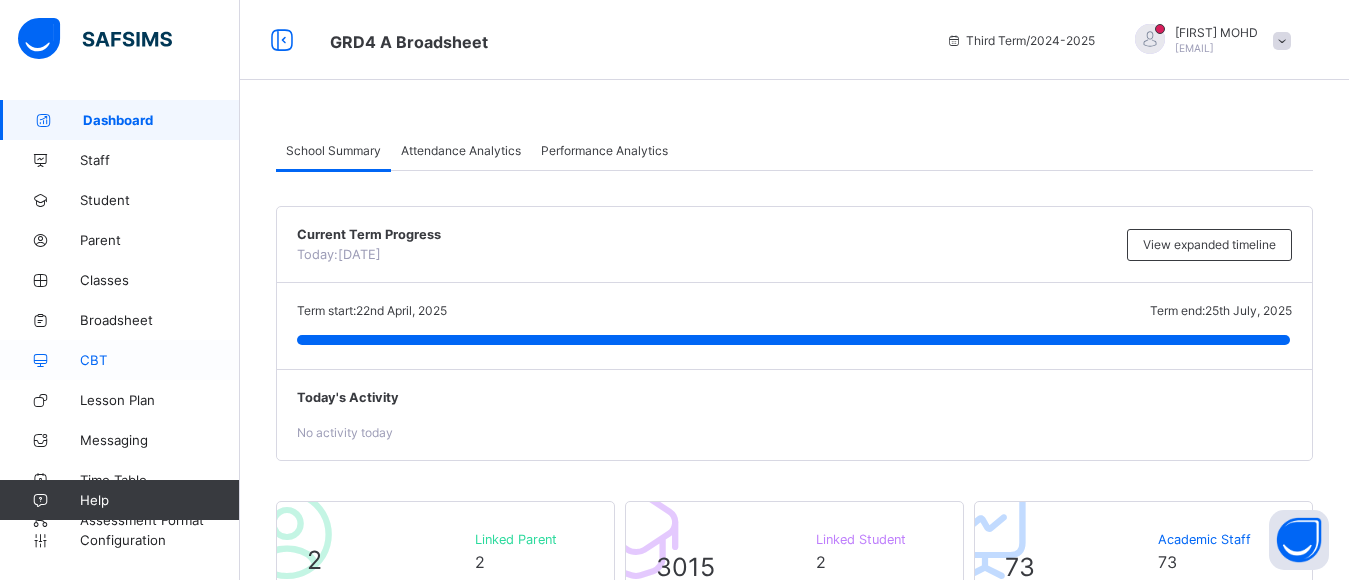 scroll, scrollTop: 160, scrollLeft: 0, axis: vertical 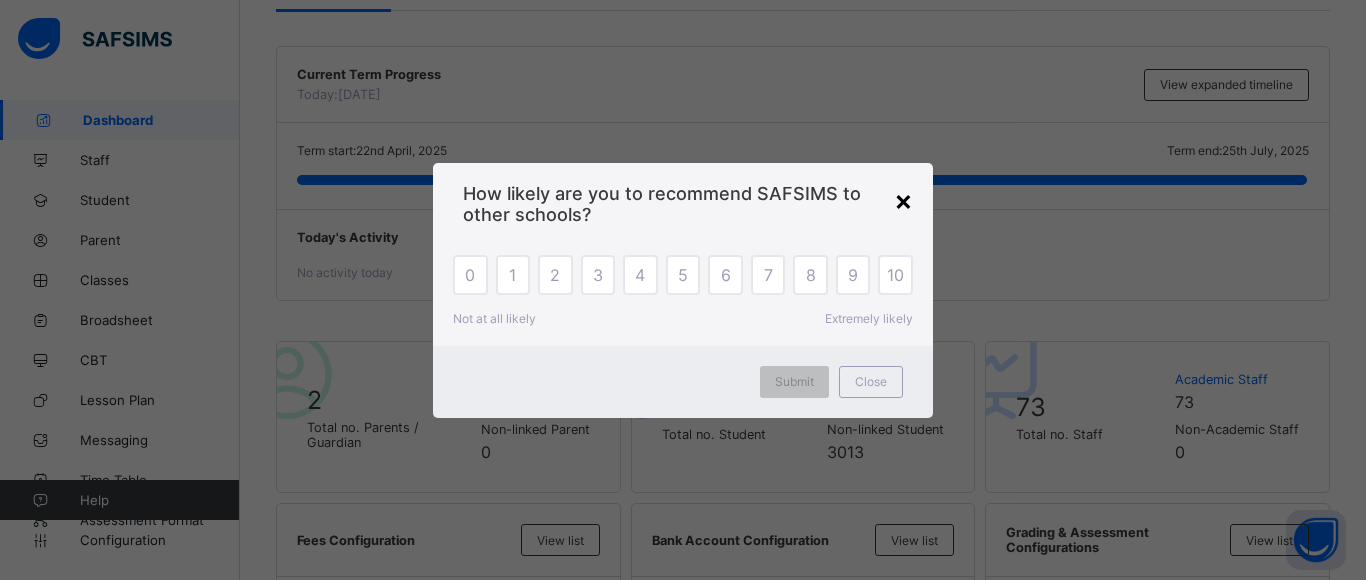 click on "×" at bounding box center (903, 200) 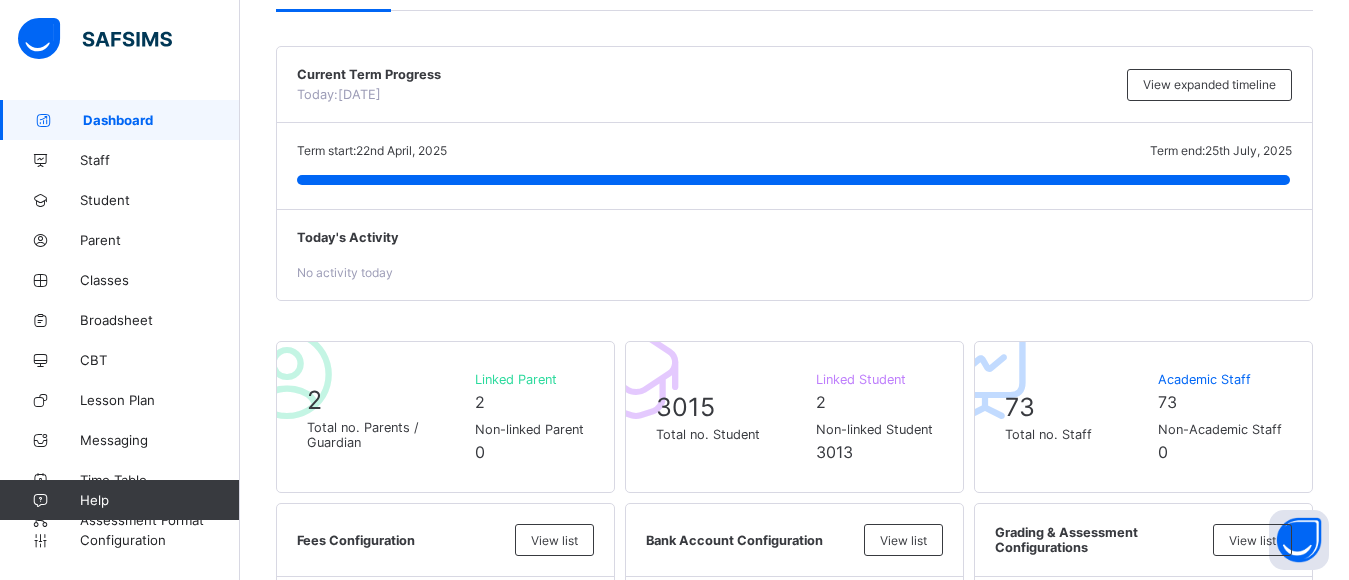 click on "Broadsheet" at bounding box center (120, 320) 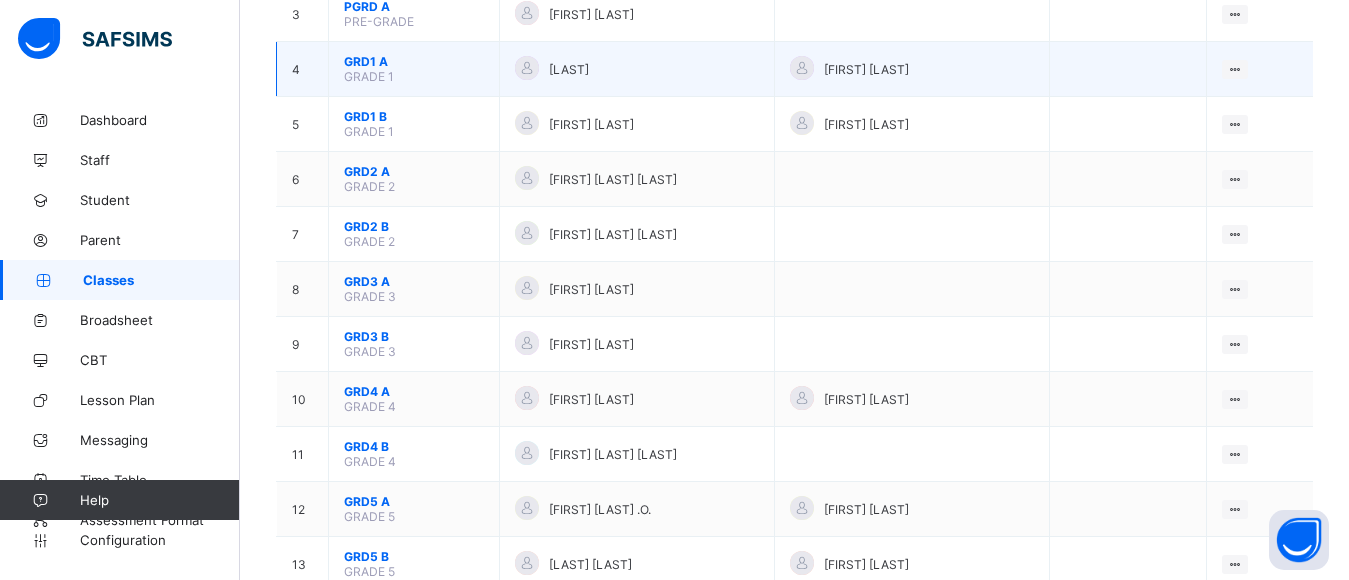 scroll, scrollTop: 440, scrollLeft: 0, axis: vertical 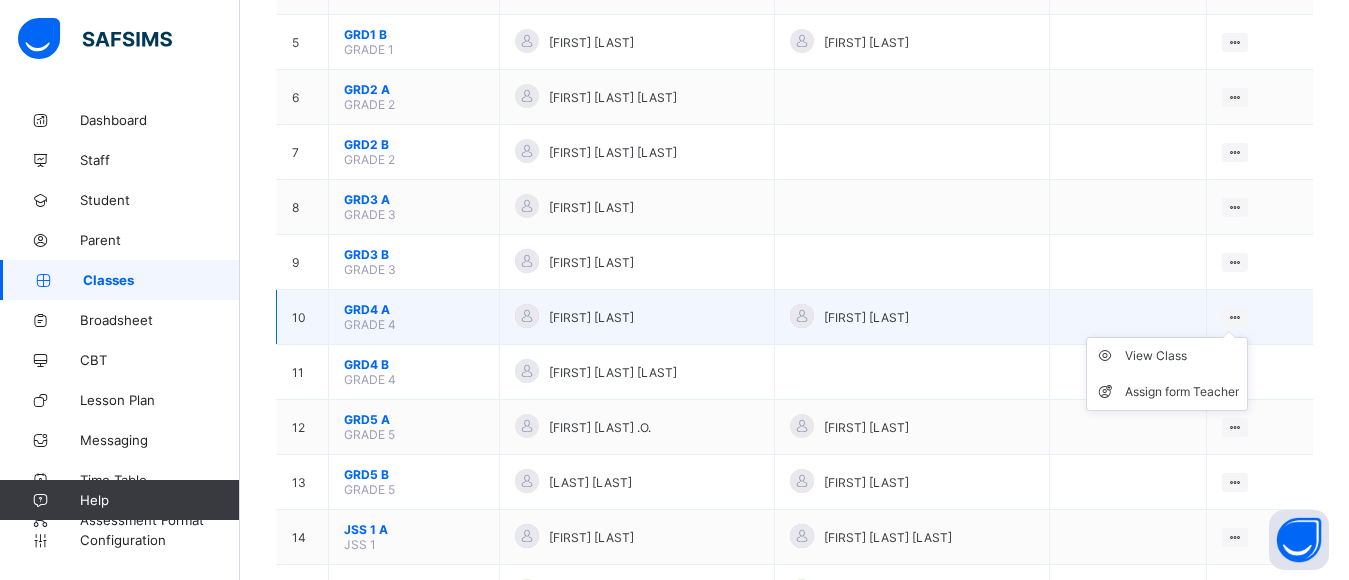 click at bounding box center (1235, 317) 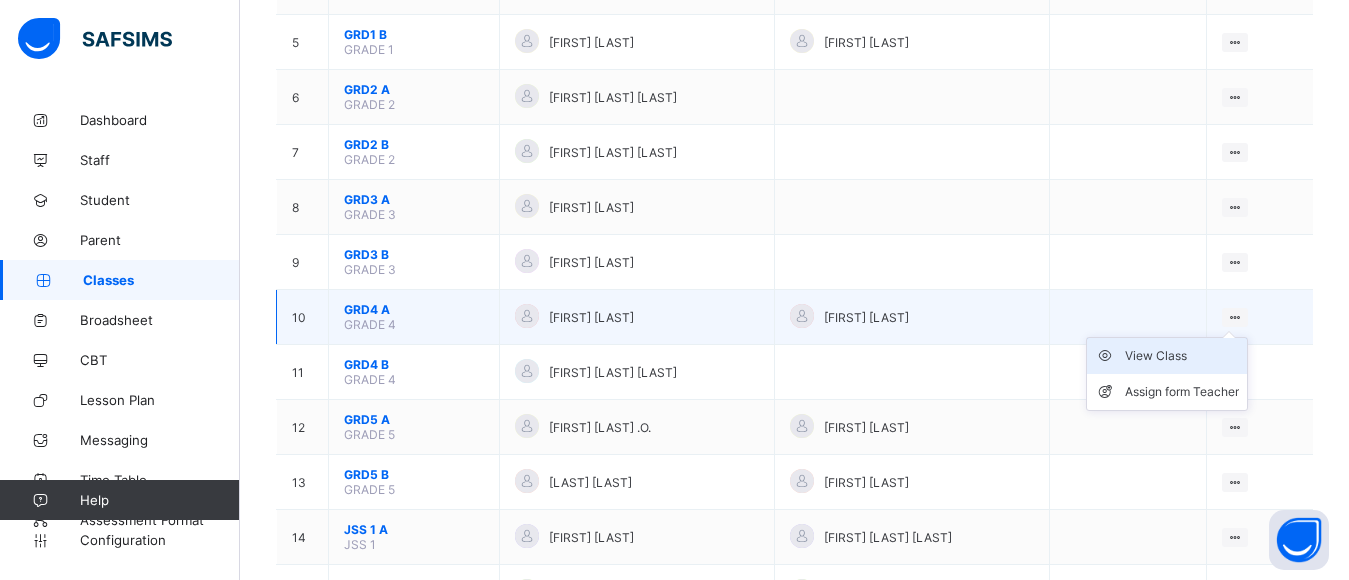 click on "View Class" at bounding box center [1182, 356] 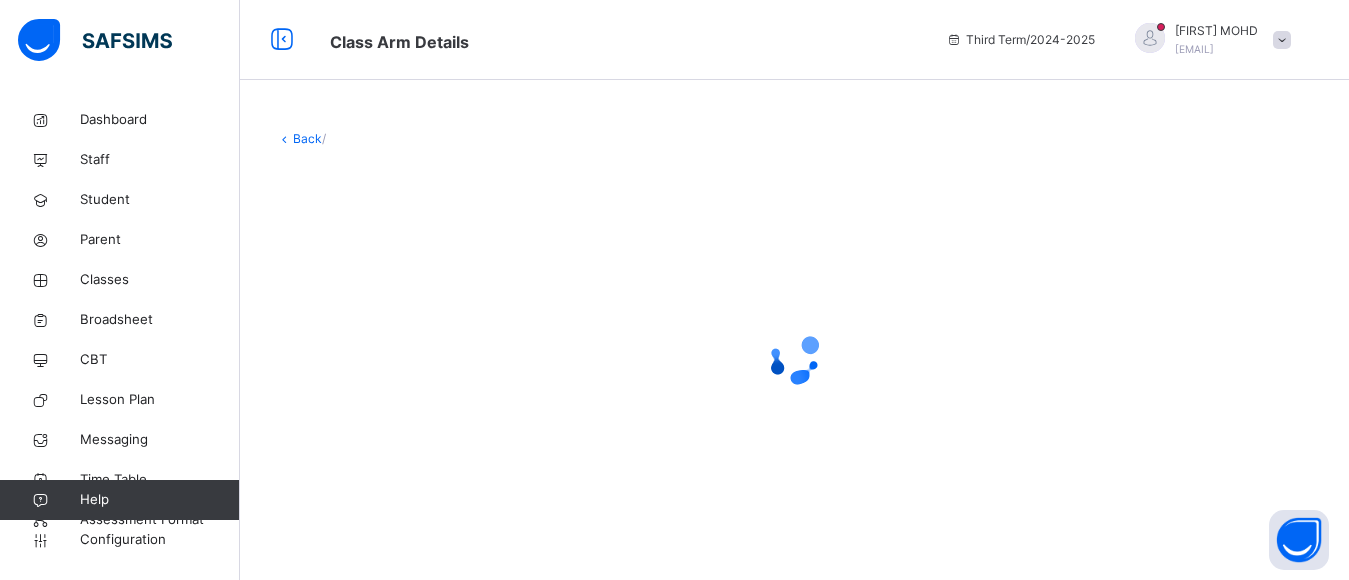 scroll, scrollTop: 0, scrollLeft: 0, axis: both 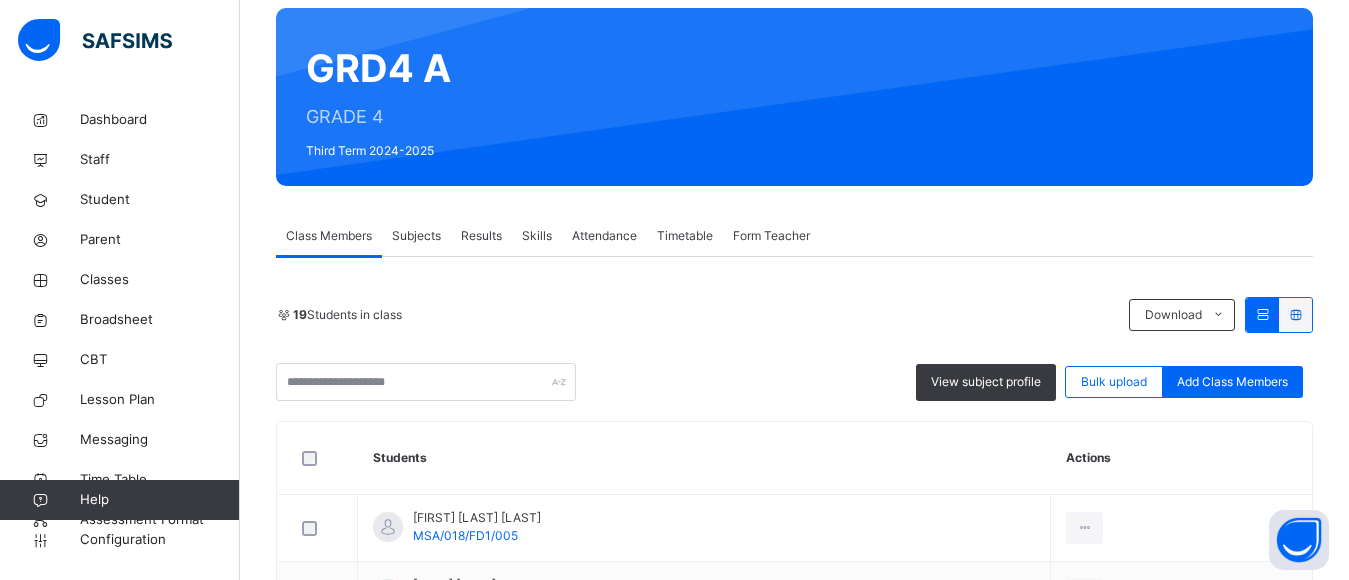 click on "Results" at bounding box center (481, 236) 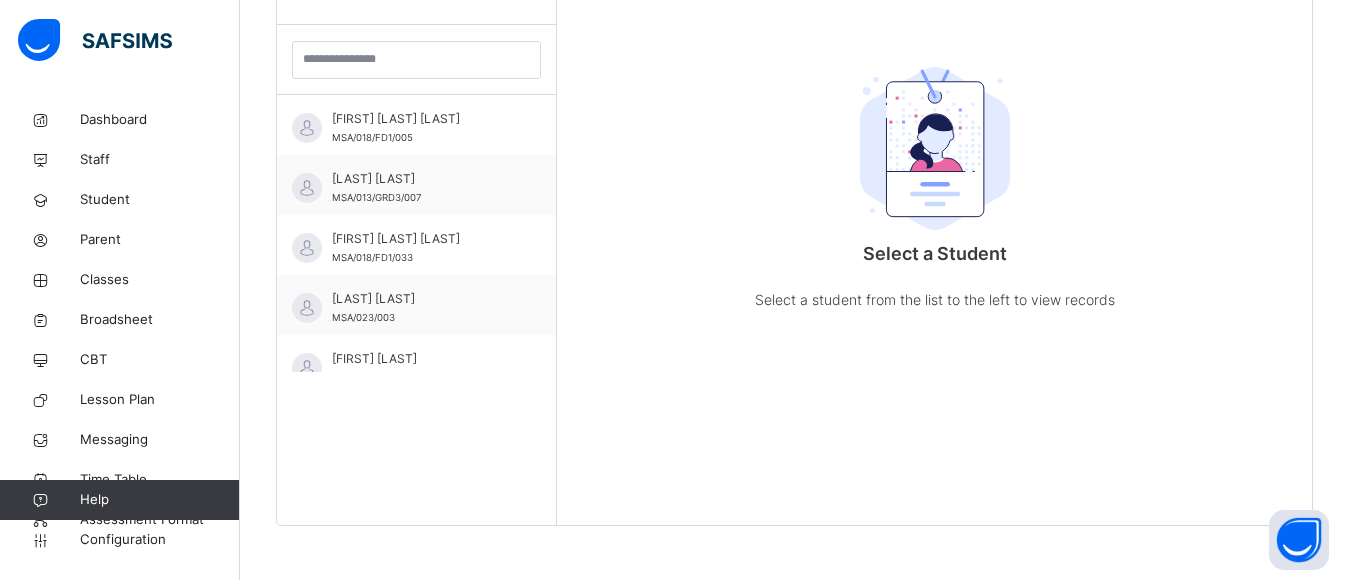 scroll, scrollTop: 581, scrollLeft: 0, axis: vertical 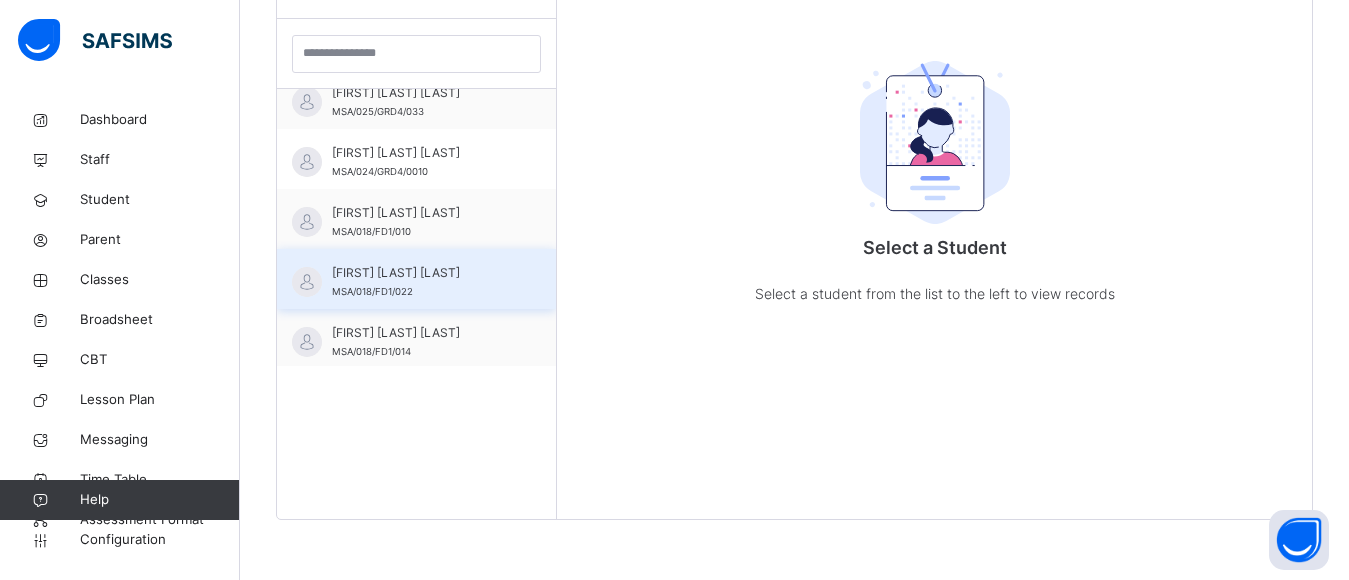 click on "[FIRST] [LAST] [LAST]" at bounding box center (421, 273) 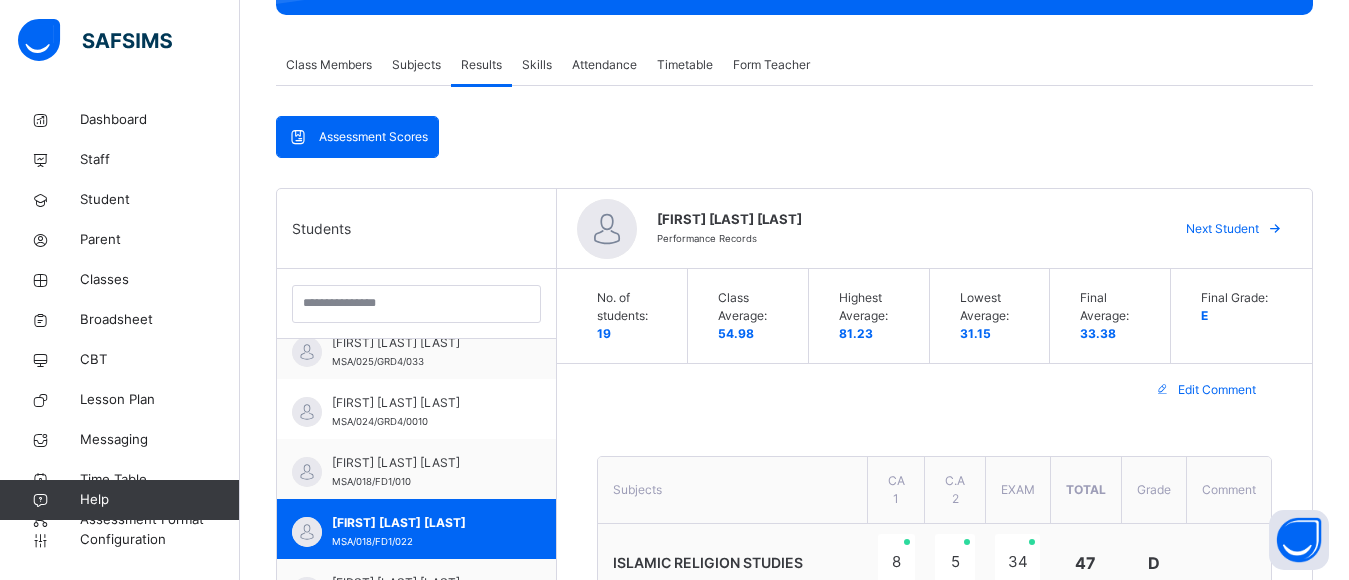 scroll, scrollTop: 340, scrollLeft: 0, axis: vertical 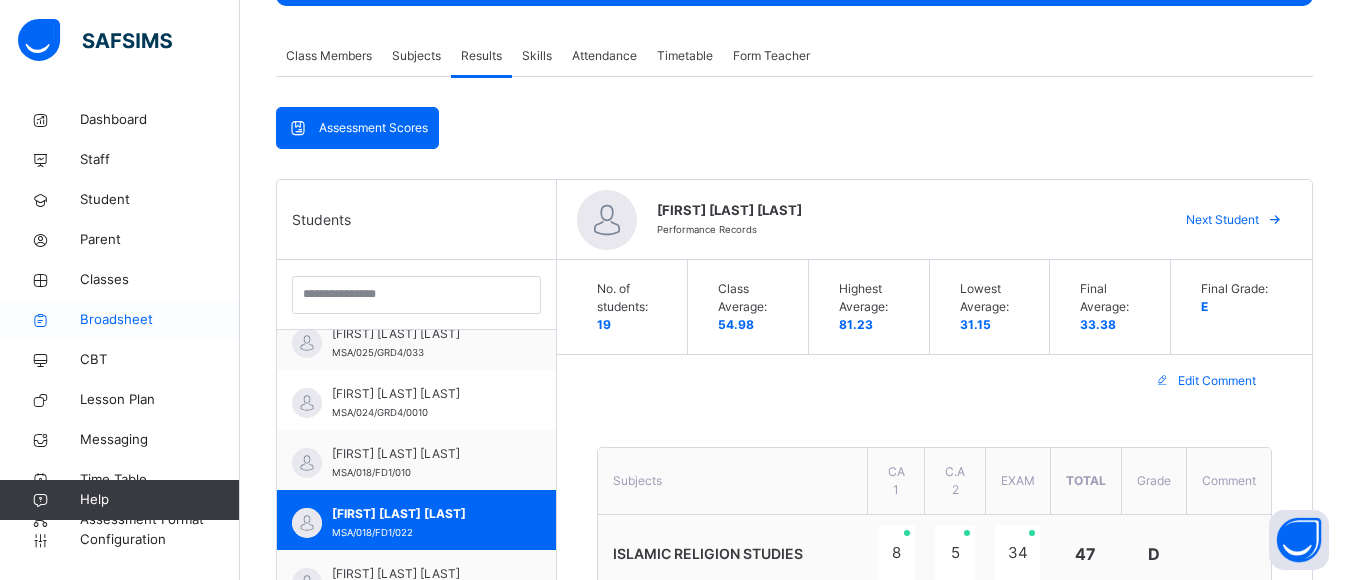 click on "Broadsheet" at bounding box center (160, 320) 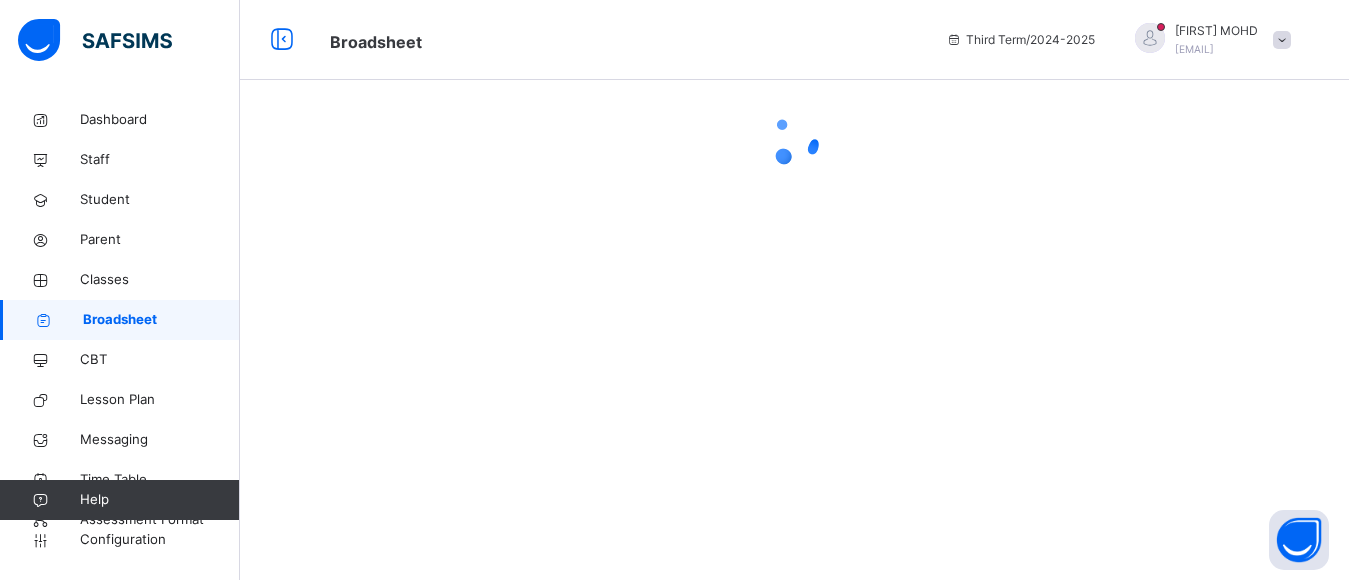 scroll, scrollTop: 0, scrollLeft: 0, axis: both 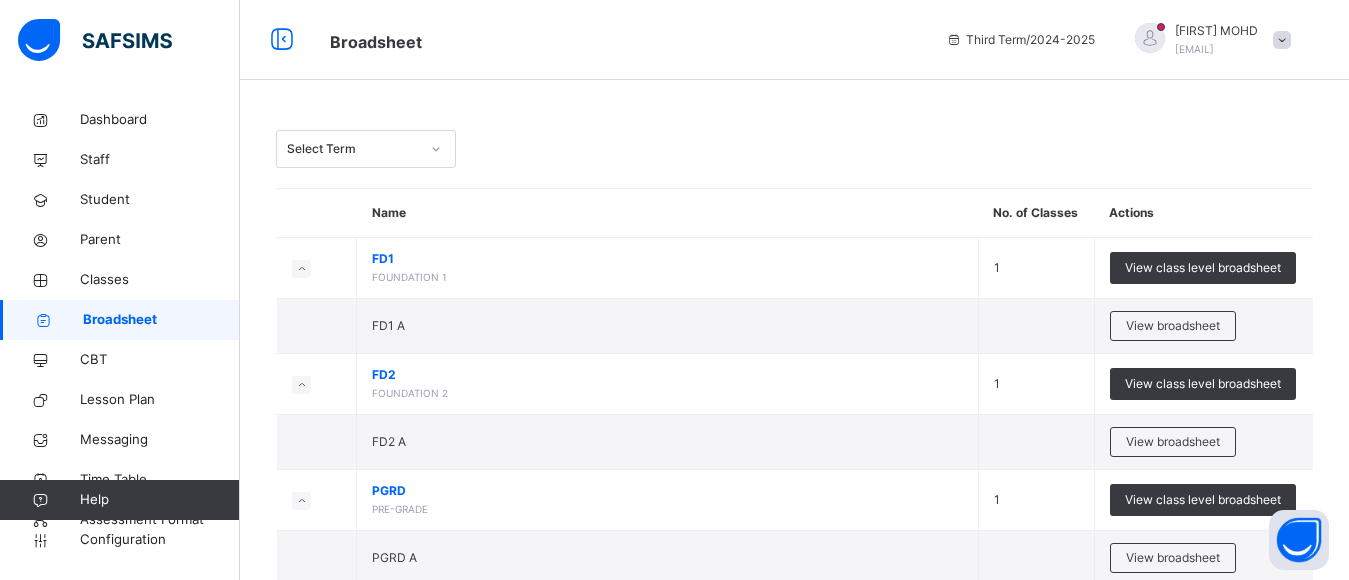 click on "Select Term" at bounding box center (347, 149) 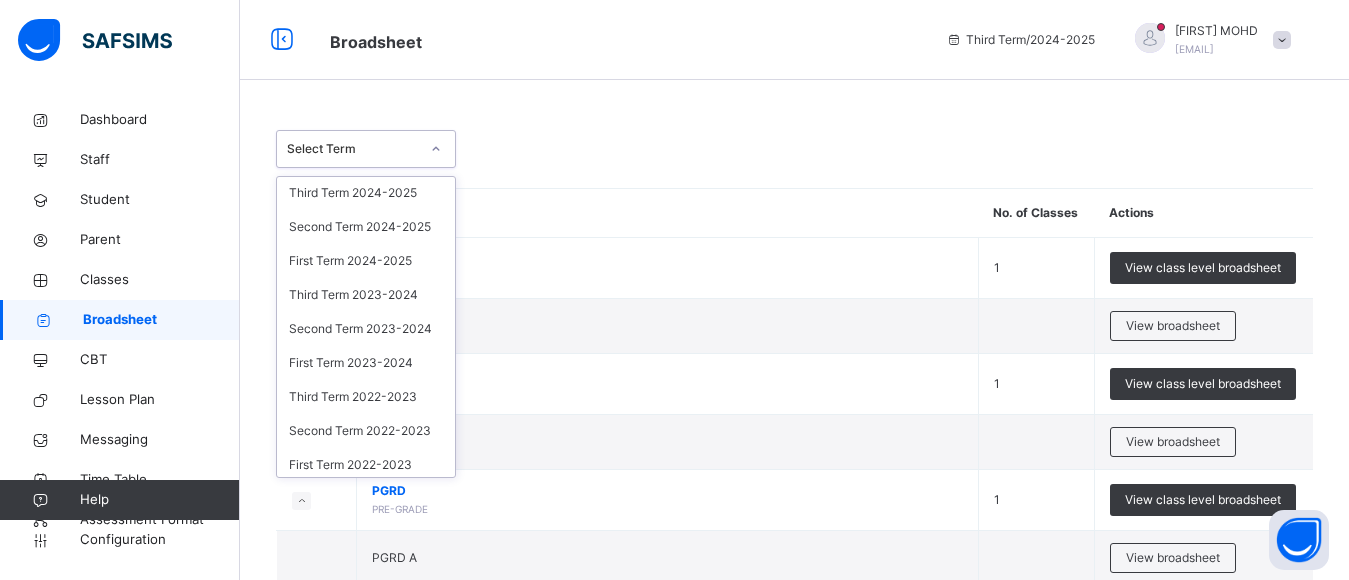 scroll, scrollTop: 5, scrollLeft: 0, axis: vertical 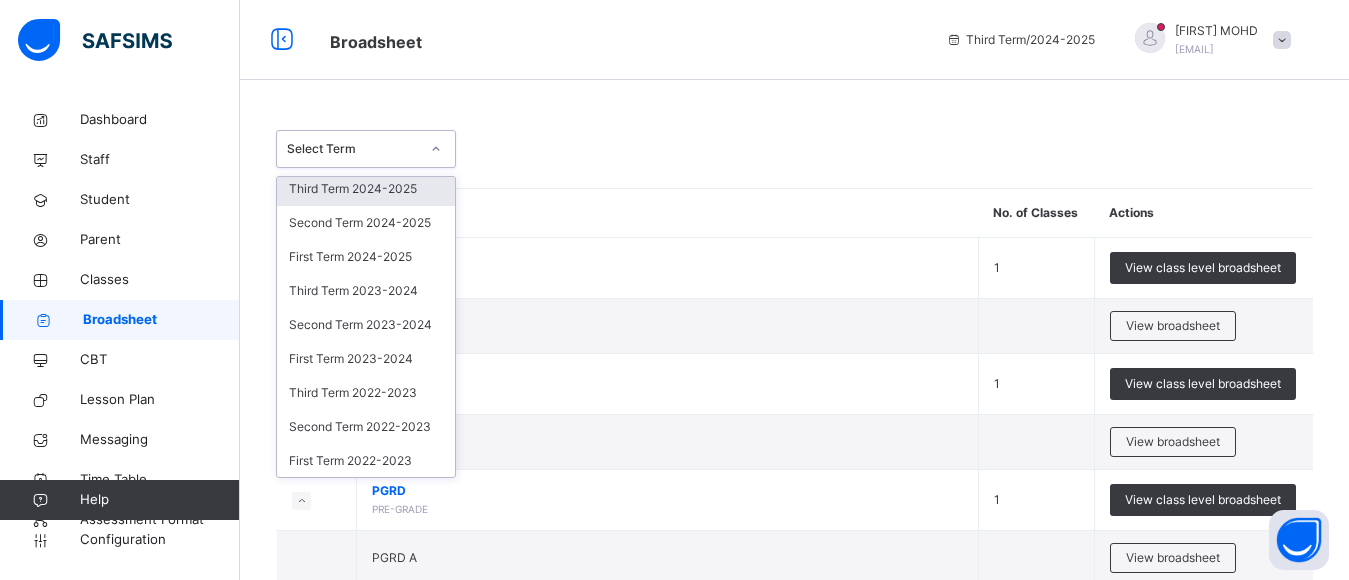 click on "Third Term 2024-2025" at bounding box center [366, 189] 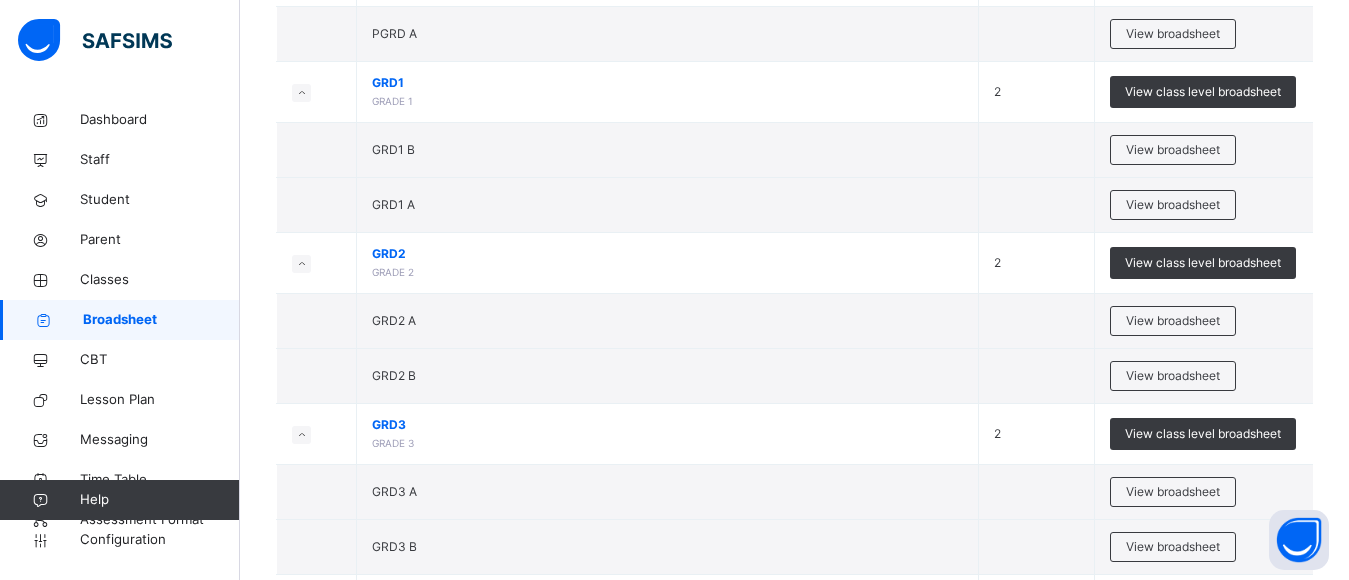 scroll, scrollTop: 904, scrollLeft: 0, axis: vertical 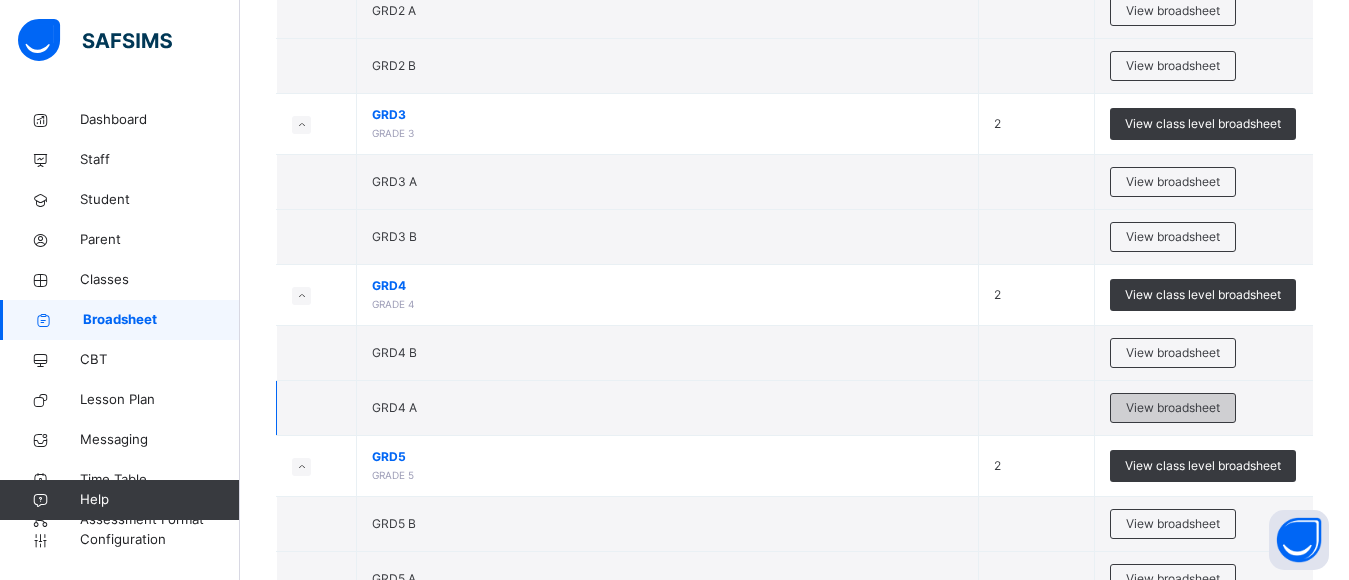 click on "View broadsheet" at bounding box center [1173, 408] 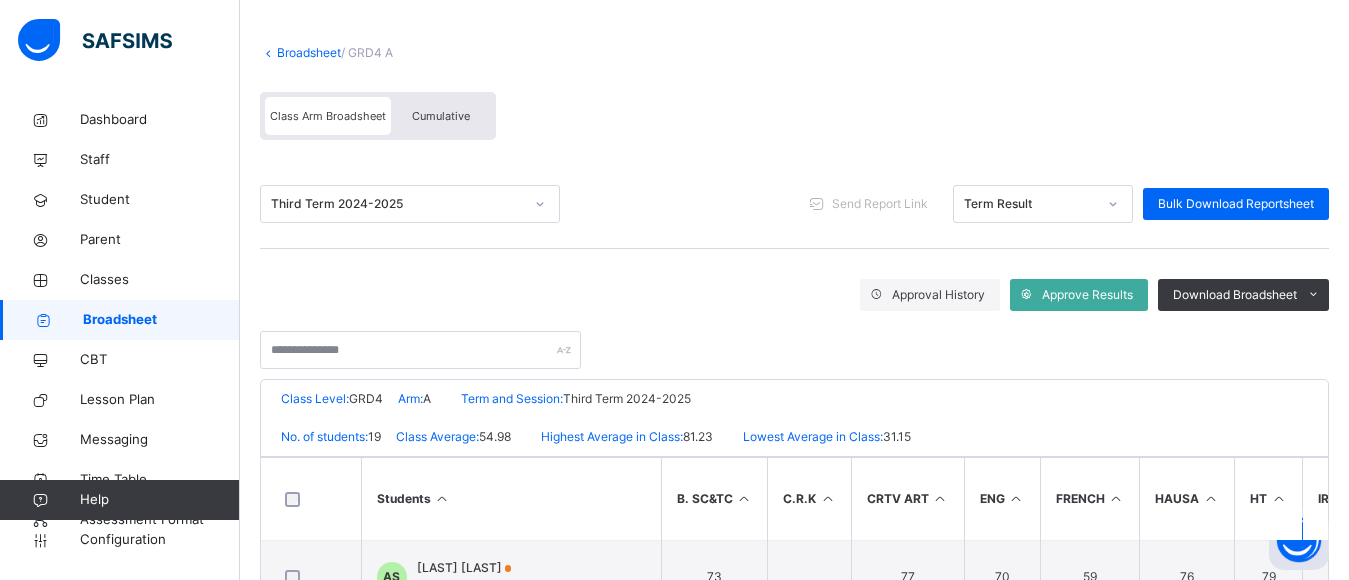 scroll, scrollTop: 106, scrollLeft: 0, axis: vertical 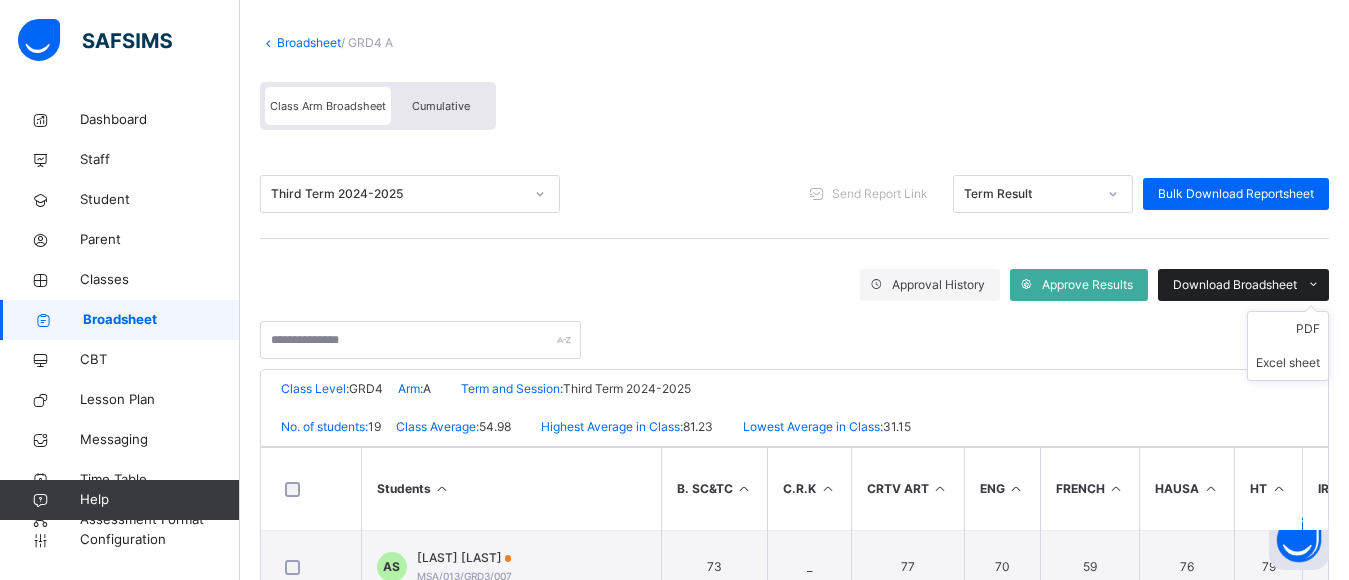 click at bounding box center [1313, 285] 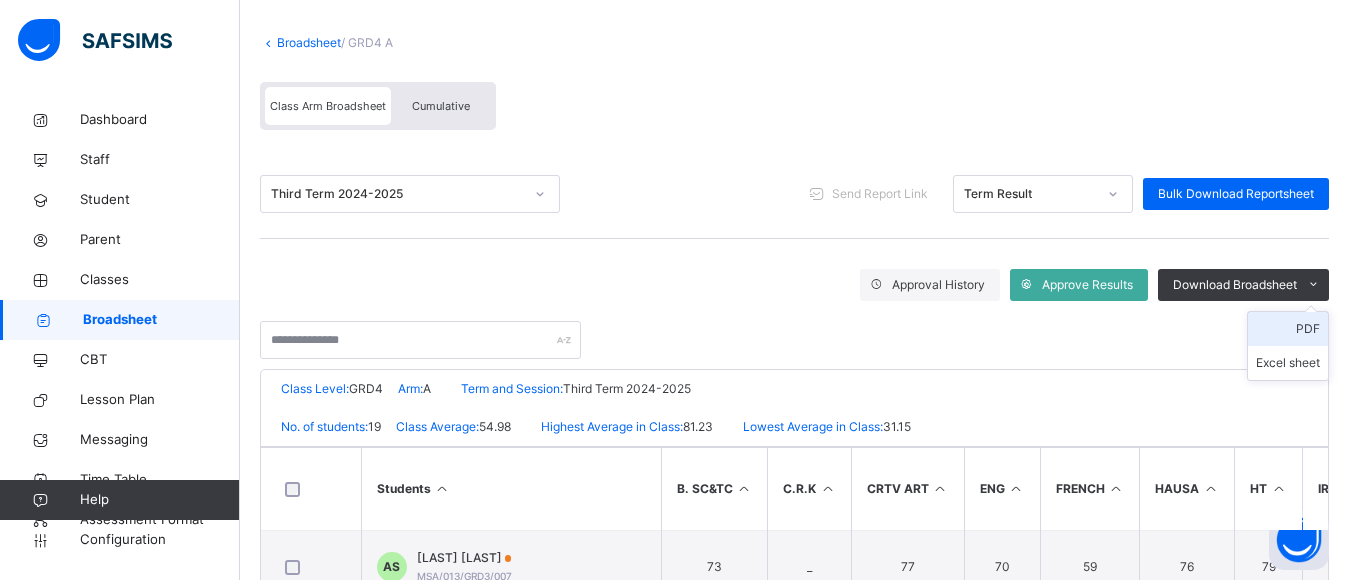 click on "PDF" at bounding box center [1288, 329] 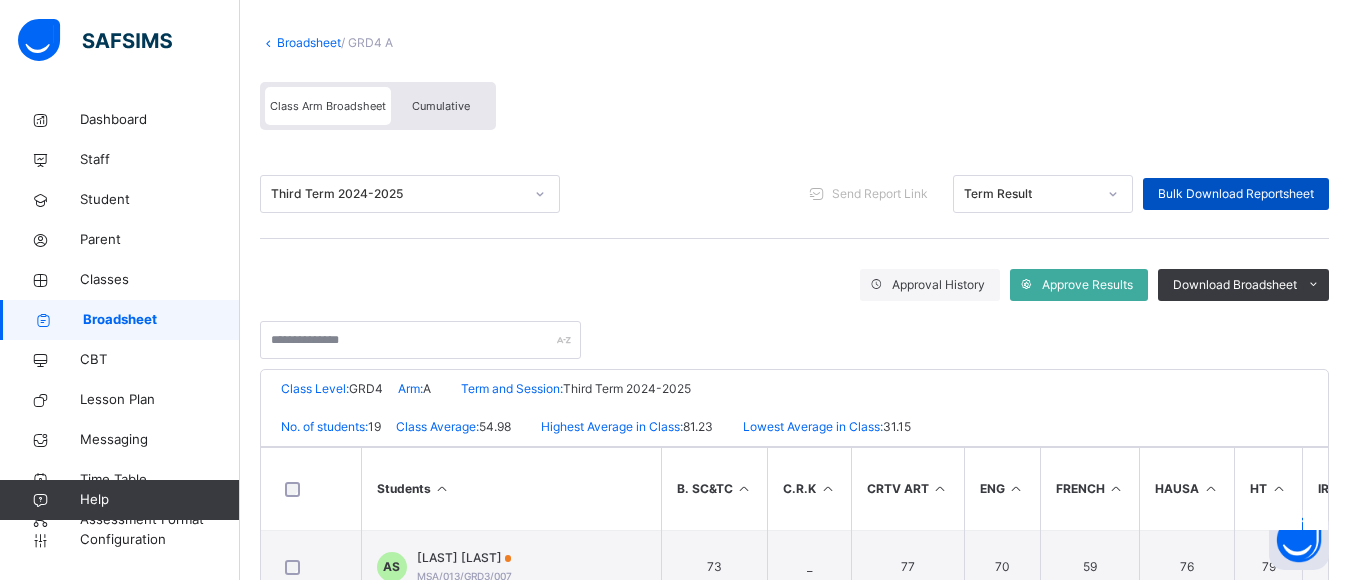 click on "Bulk Download Reportsheet" at bounding box center (1236, 194) 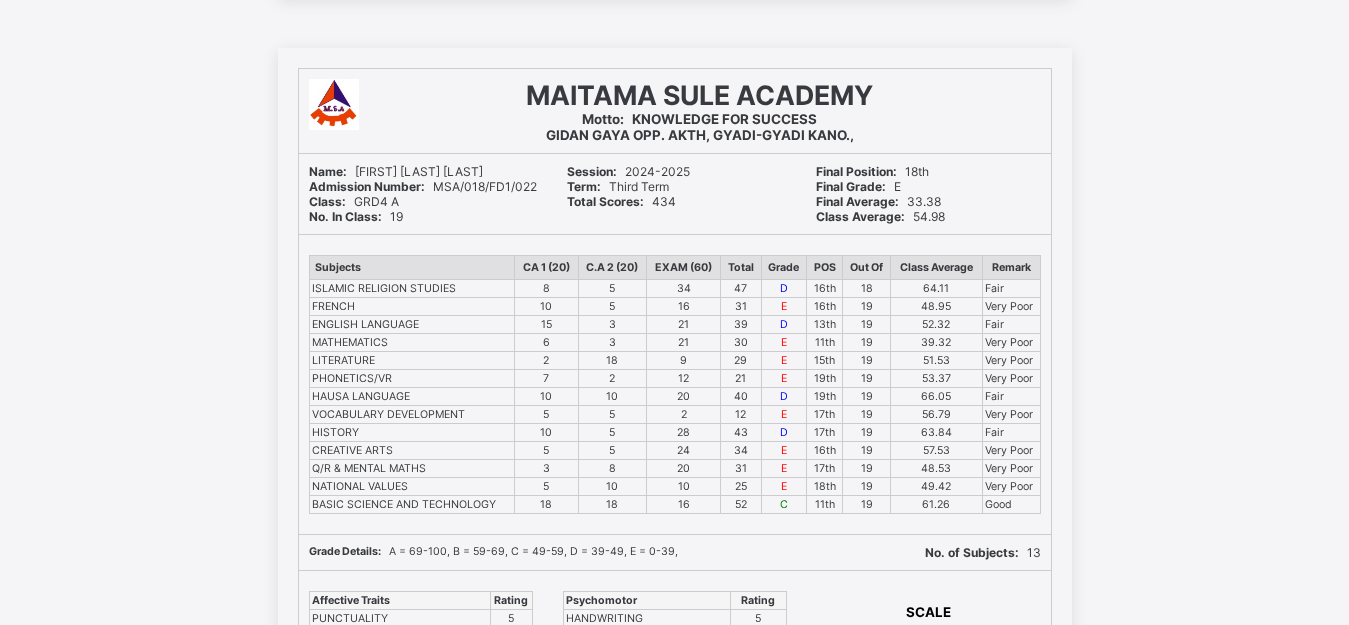 scroll, scrollTop: 20960, scrollLeft: 0, axis: vertical 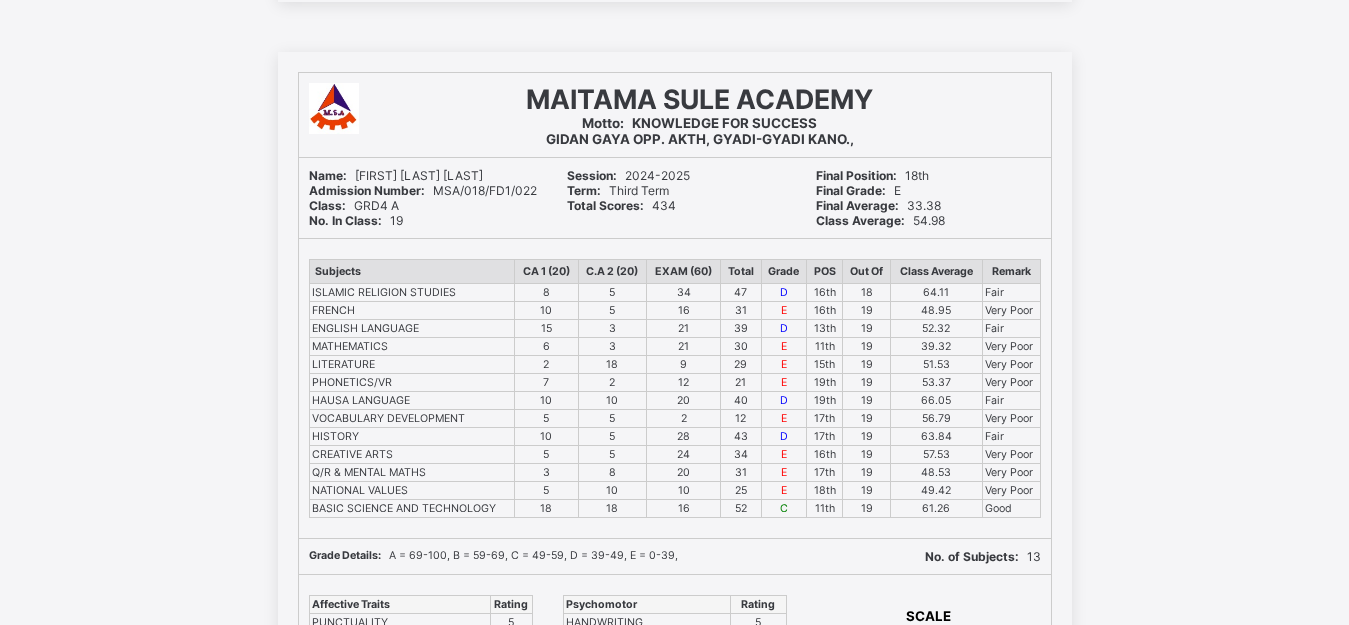 click on "Final Average:  33.38" at bounding box center (878, 205) 